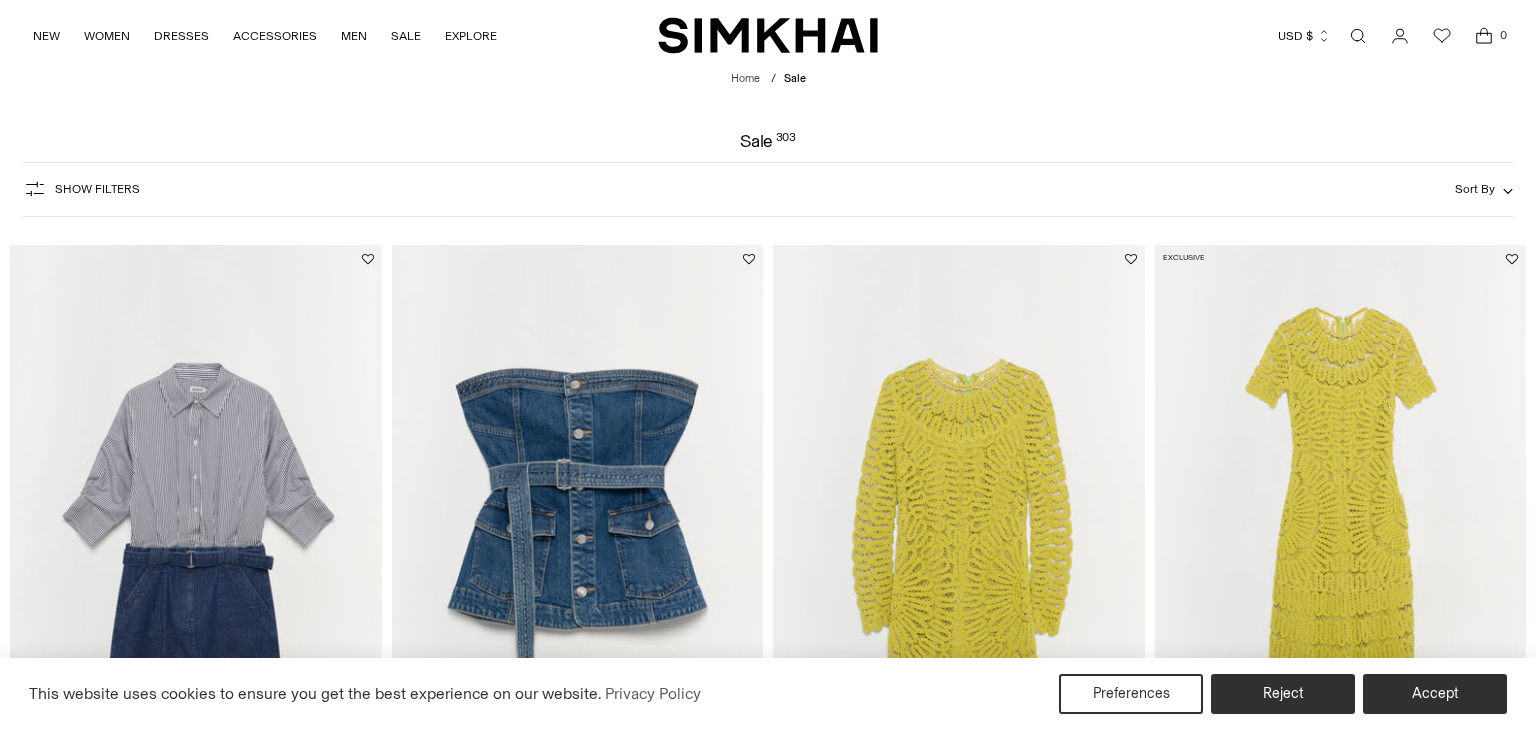 scroll, scrollTop: 0, scrollLeft: 0, axis: both 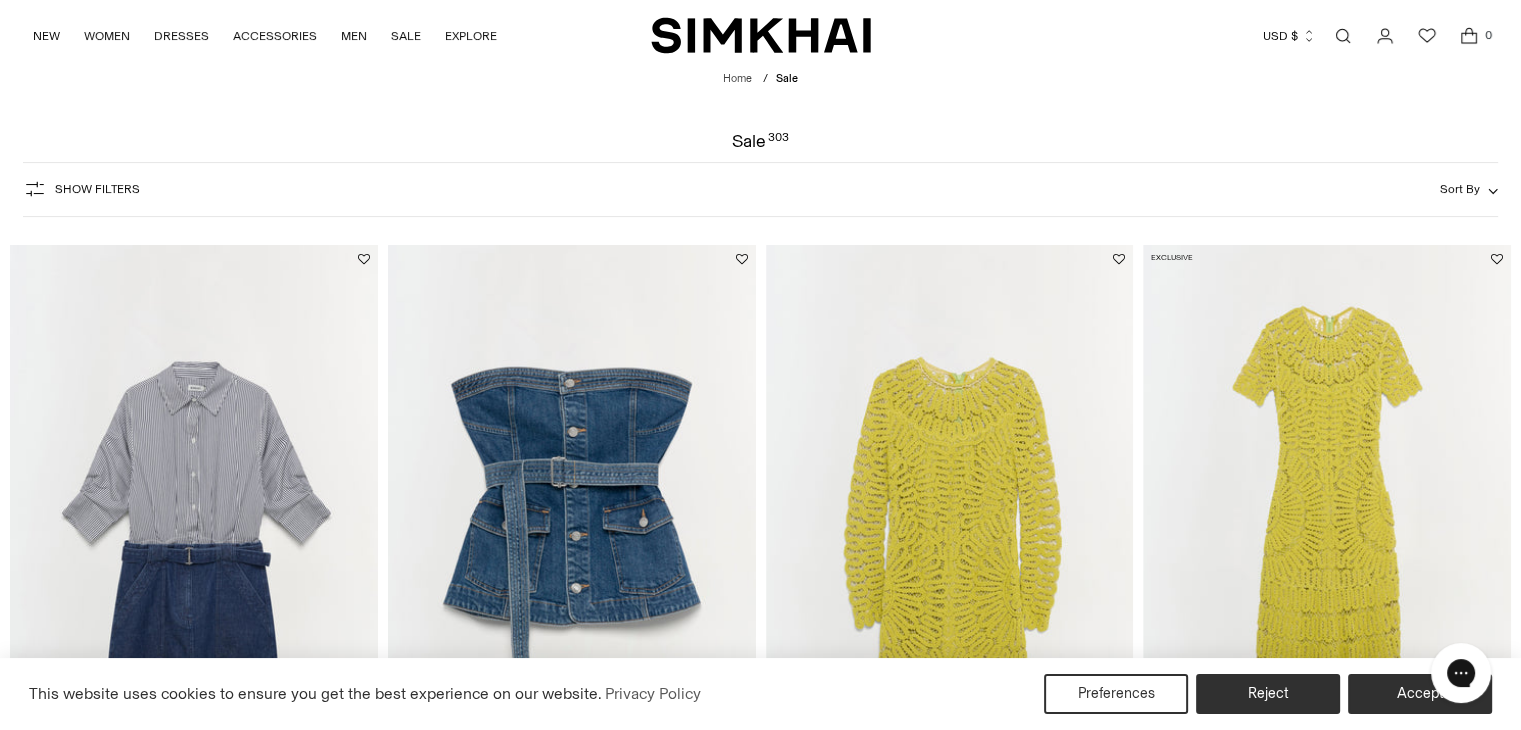 click on "Sort By" at bounding box center [1460, 189] 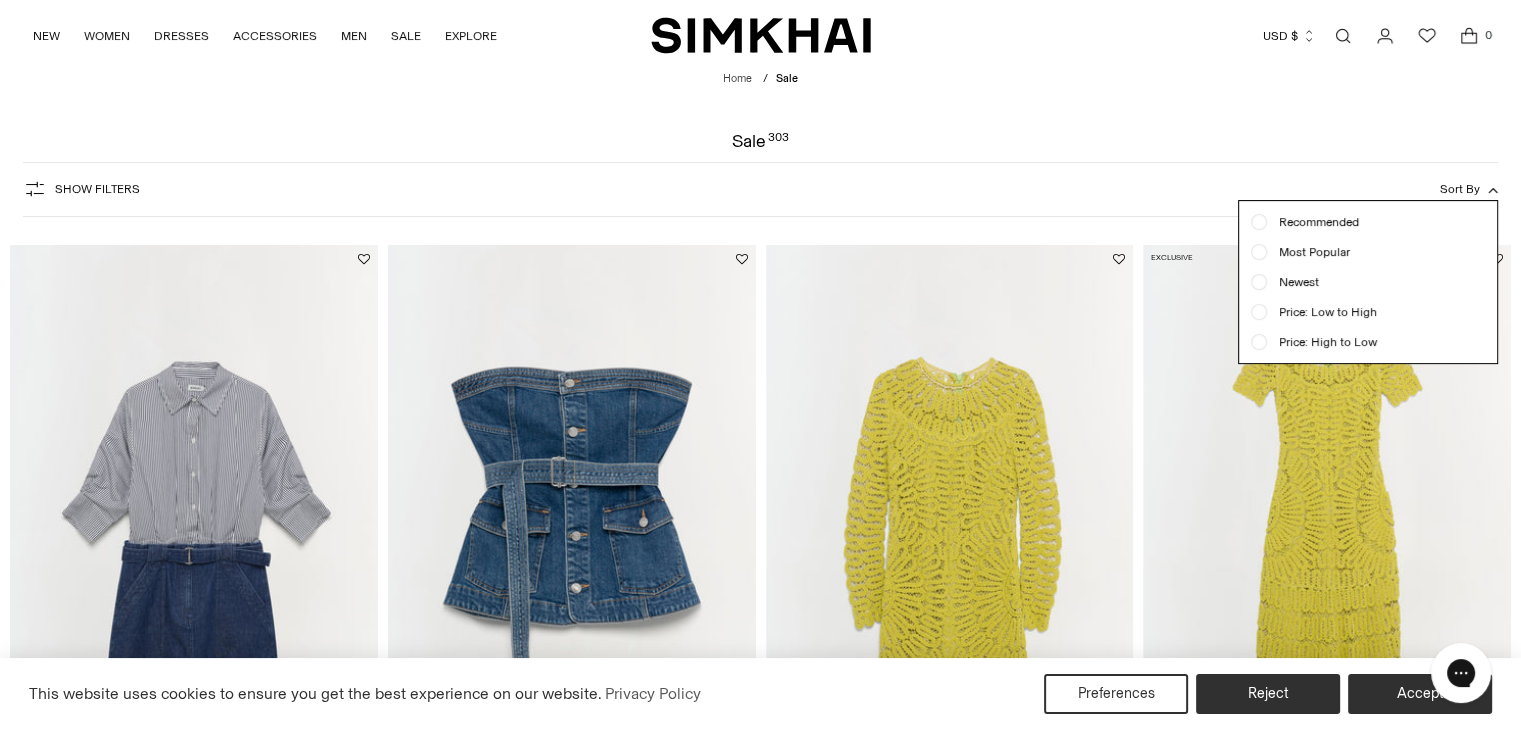 click on "Show Filters
Show Filters
Sort By
Recommended
Most Popular
Newest" at bounding box center (760, 189) 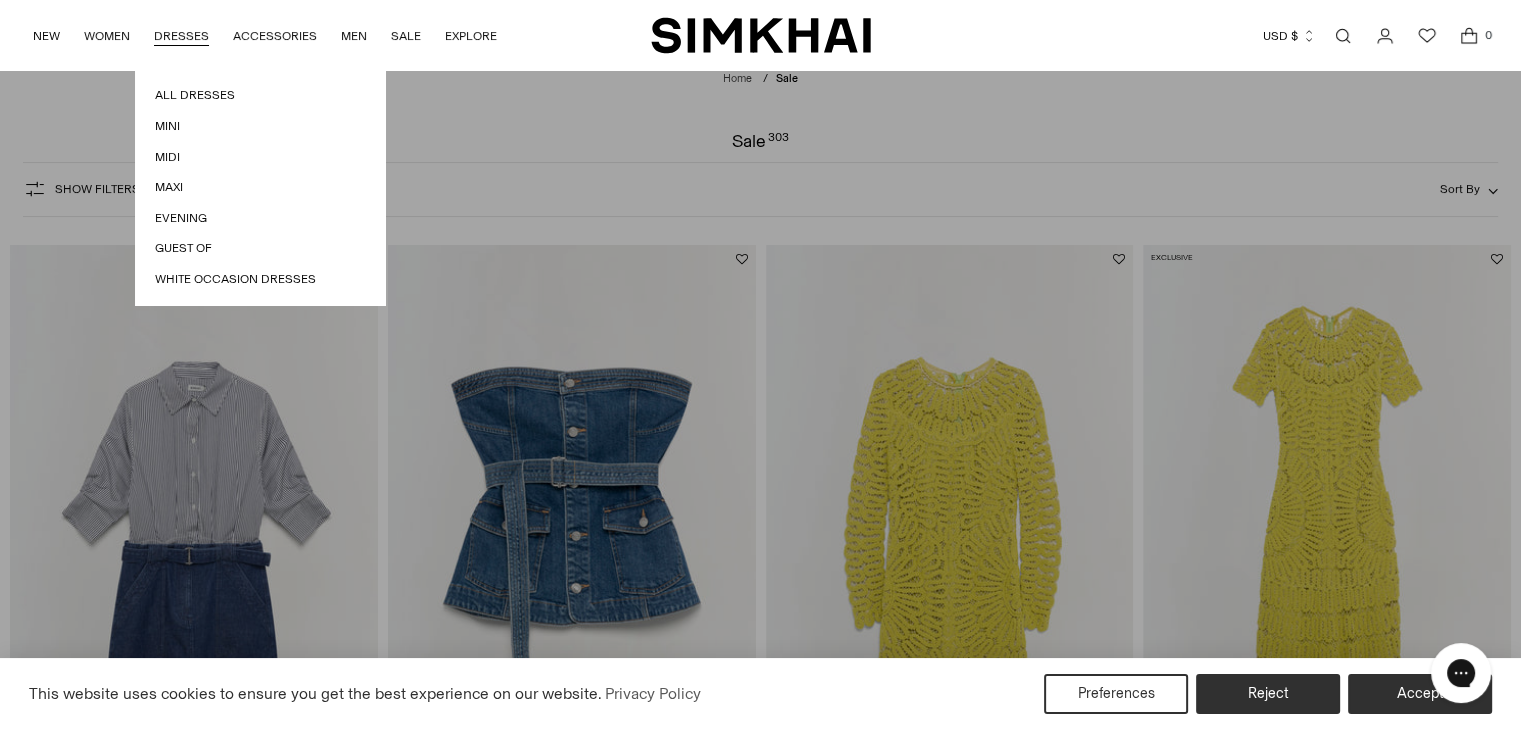 click on "DRESSES" at bounding box center (181, 36) 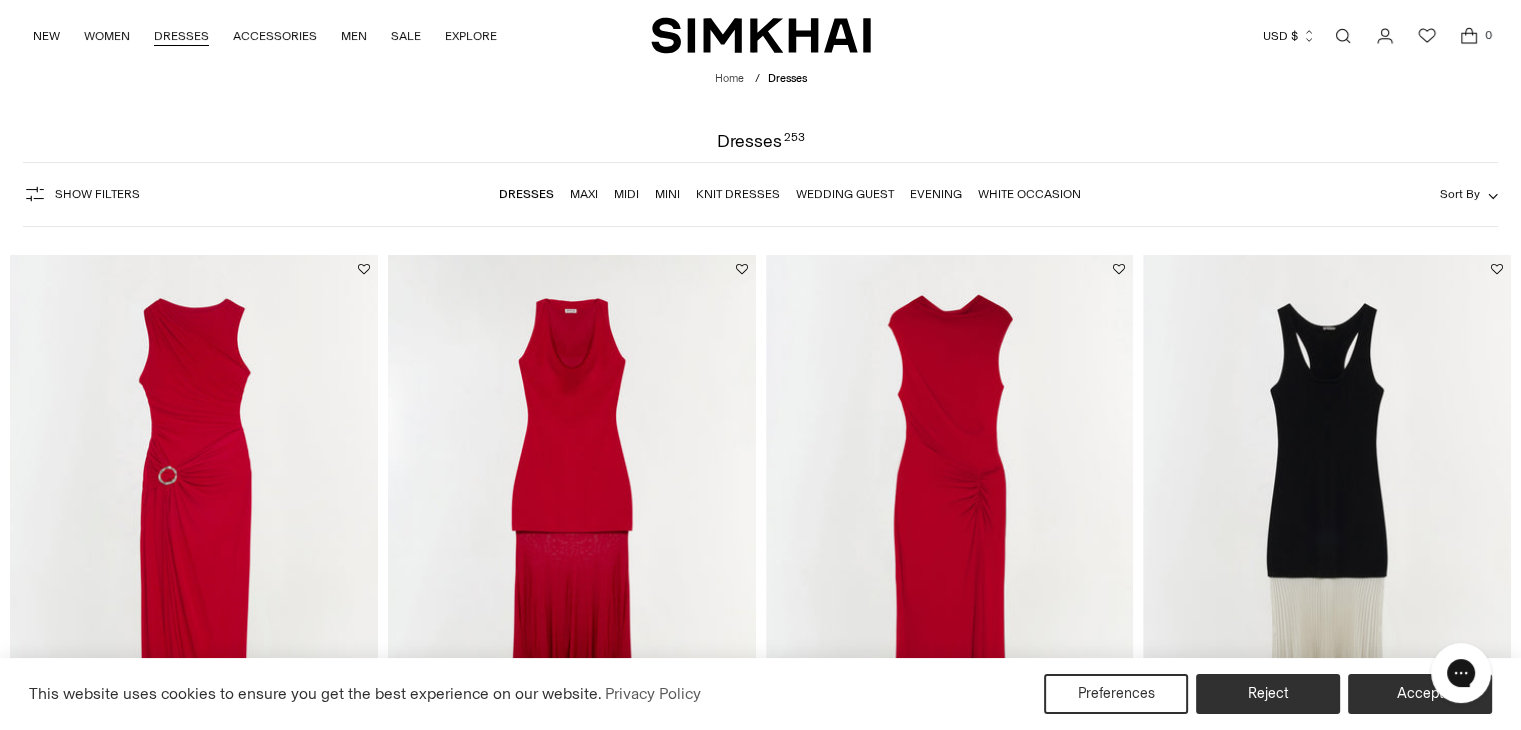 scroll, scrollTop: 0, scrollLeft: 0, axis: both 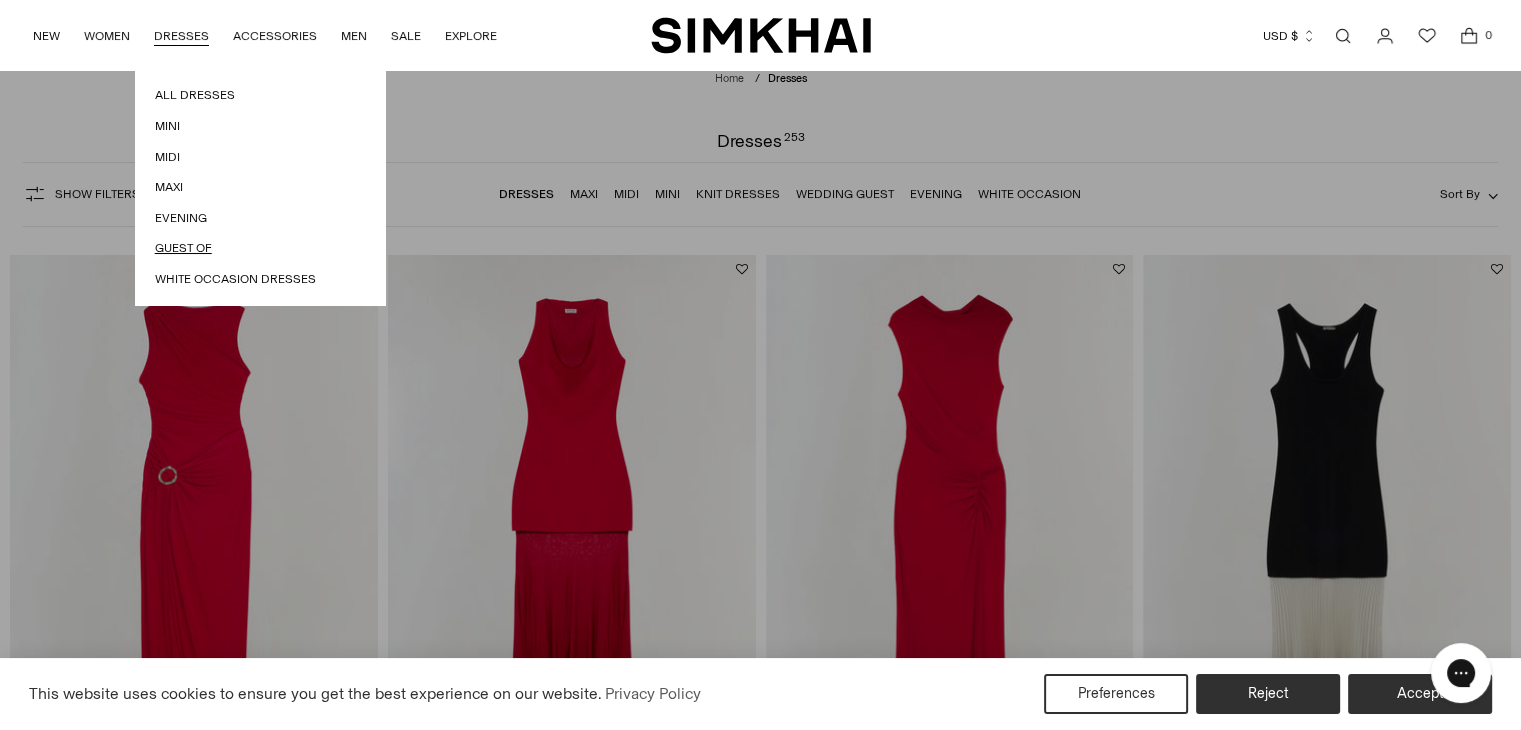 click on "Guest Of" at bounding box center (260, 248) 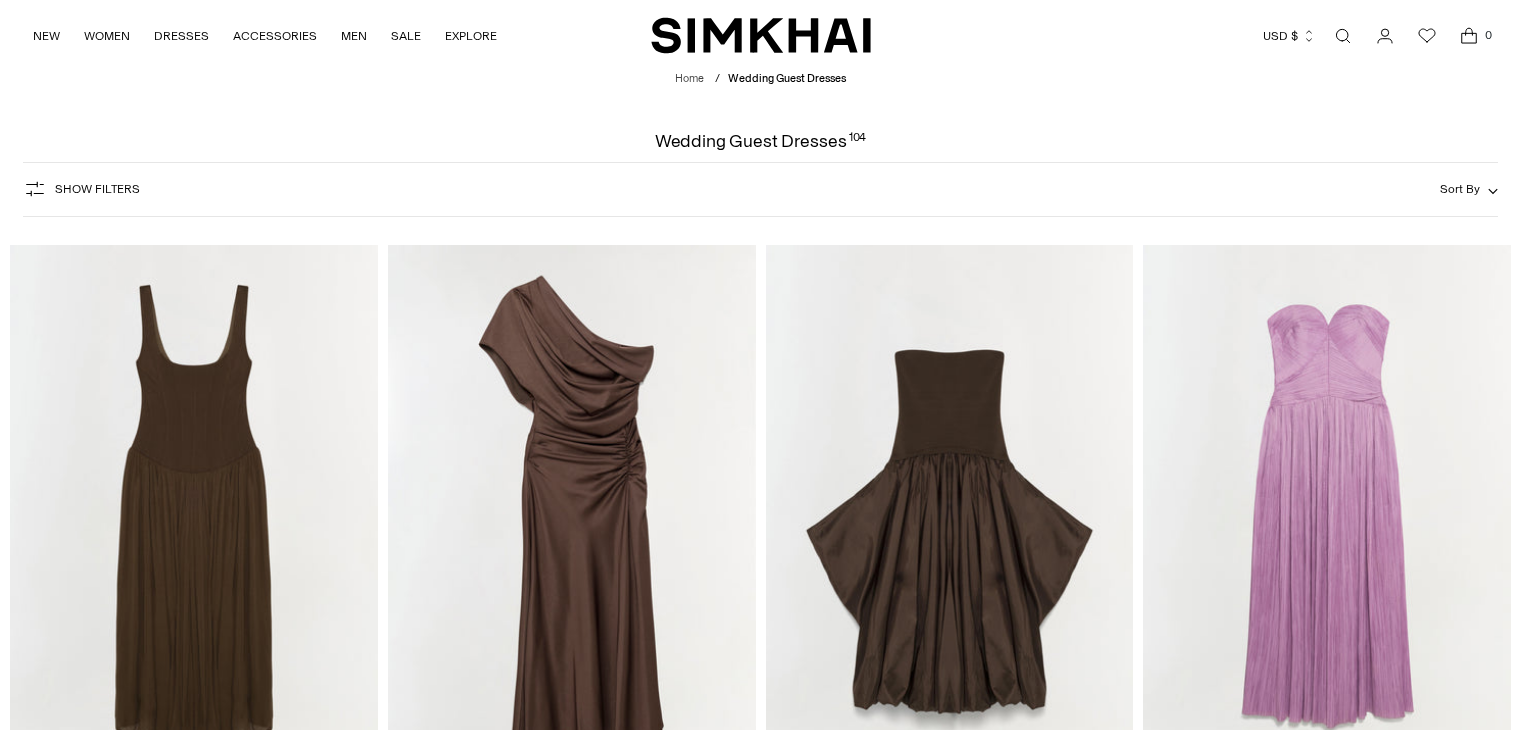 scroll, scrollTop: 0, scrollLeft: 0, axis: both 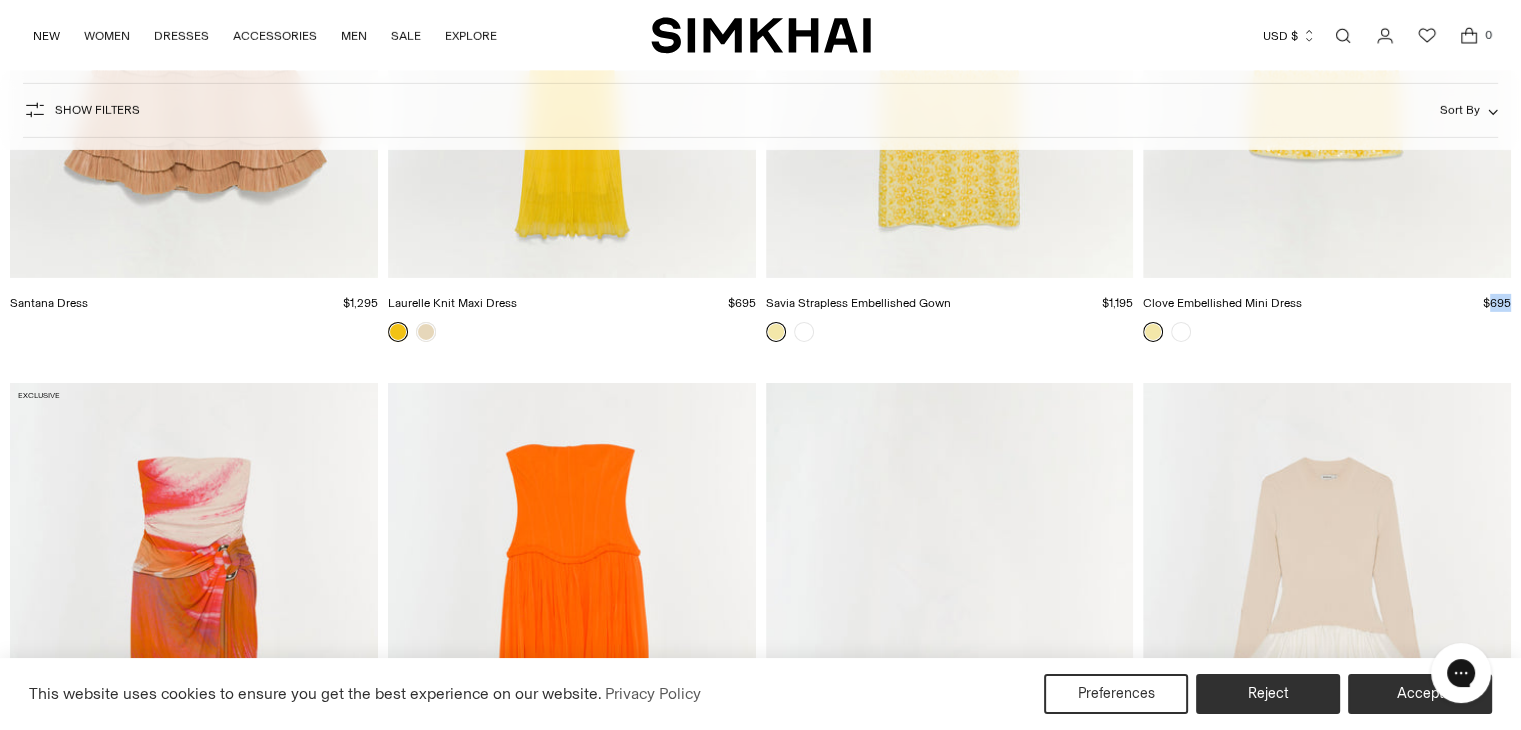drag, startPoint x: 1492, startPoint y: 286, endPoint x: 1484, endPoint y: 320, distance: 34.928497 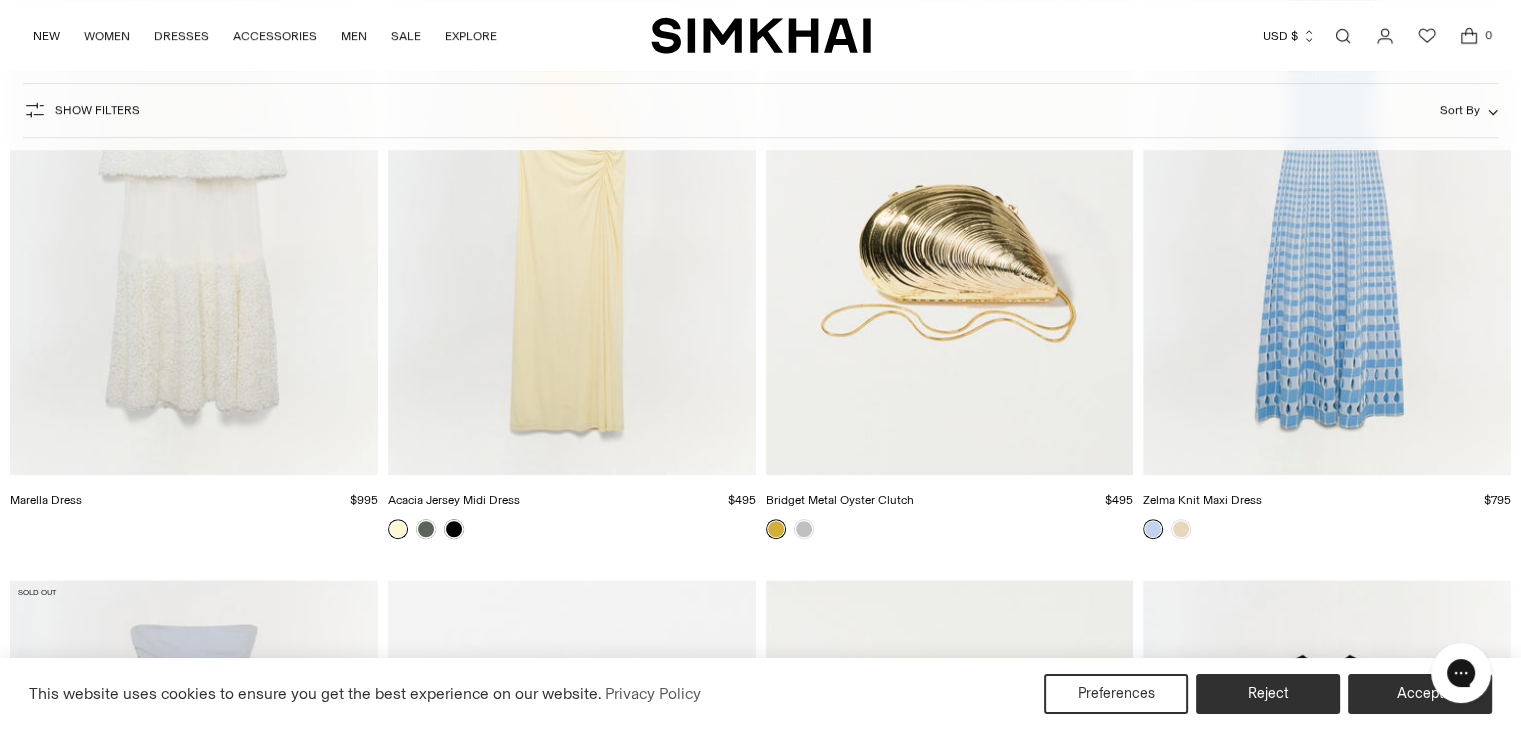 scroll, scrollTop: 8837, scrollLeft: 0, axis: vertical 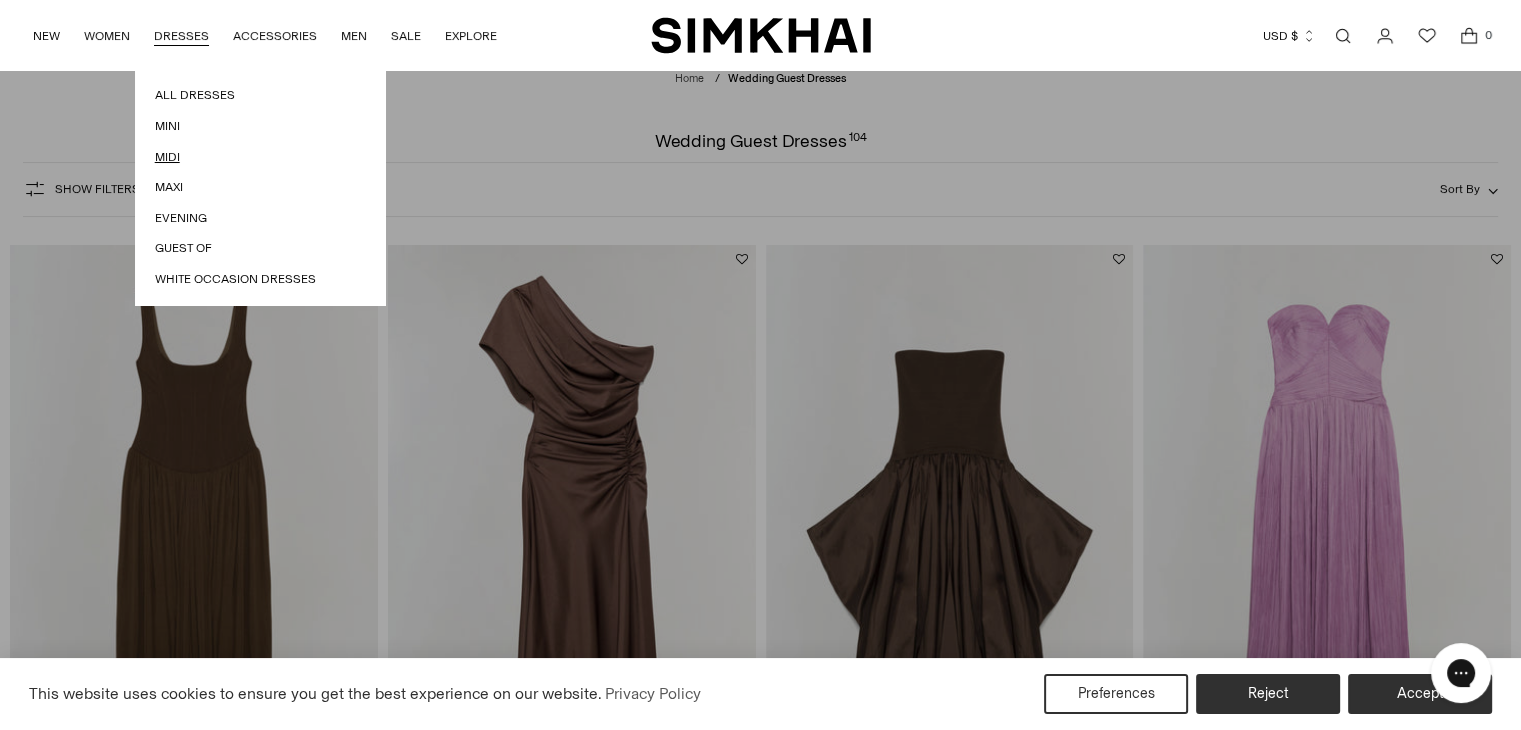 click on "Midi" at bounding box center (260, 157) 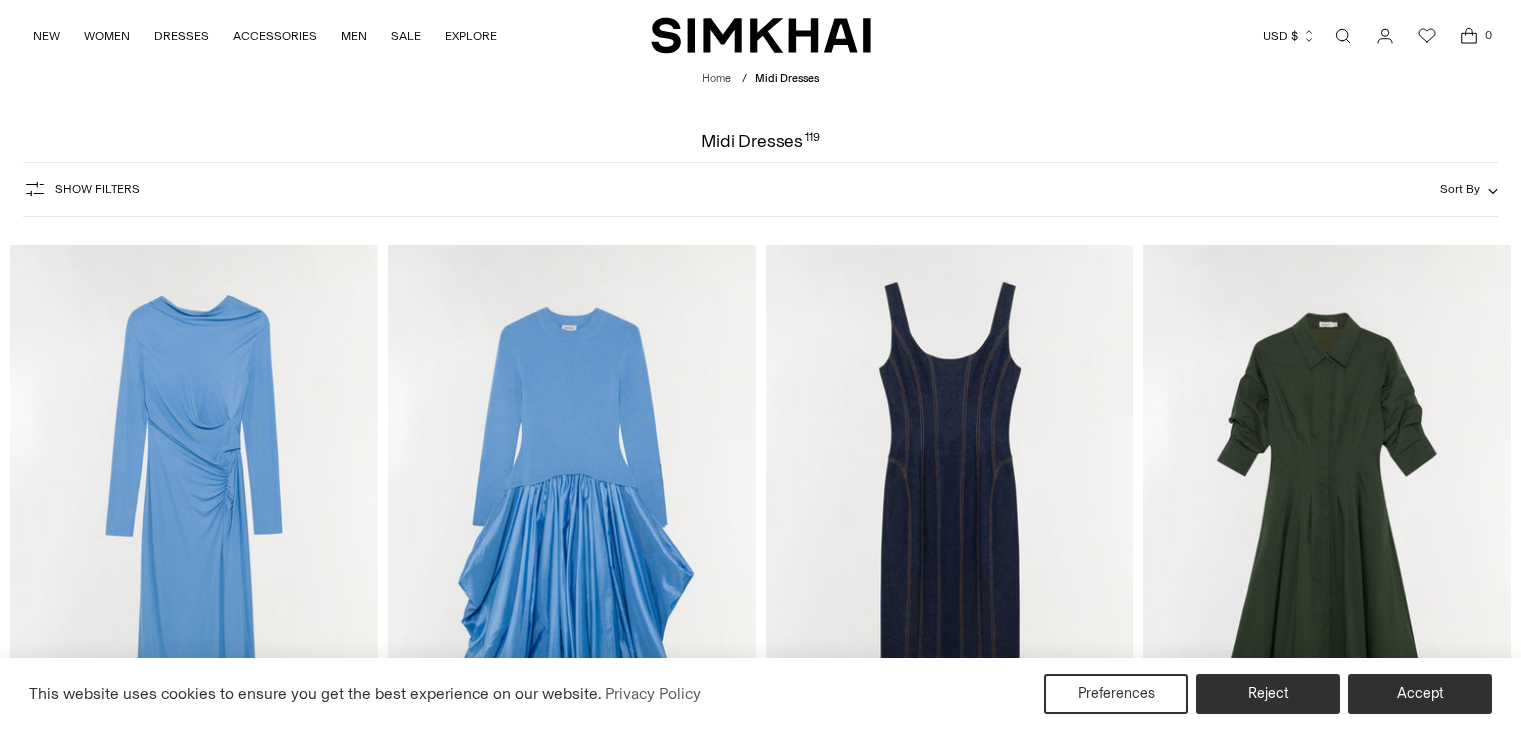 scroll, scrollTop: 0, scrollLeft: 0, axis: both 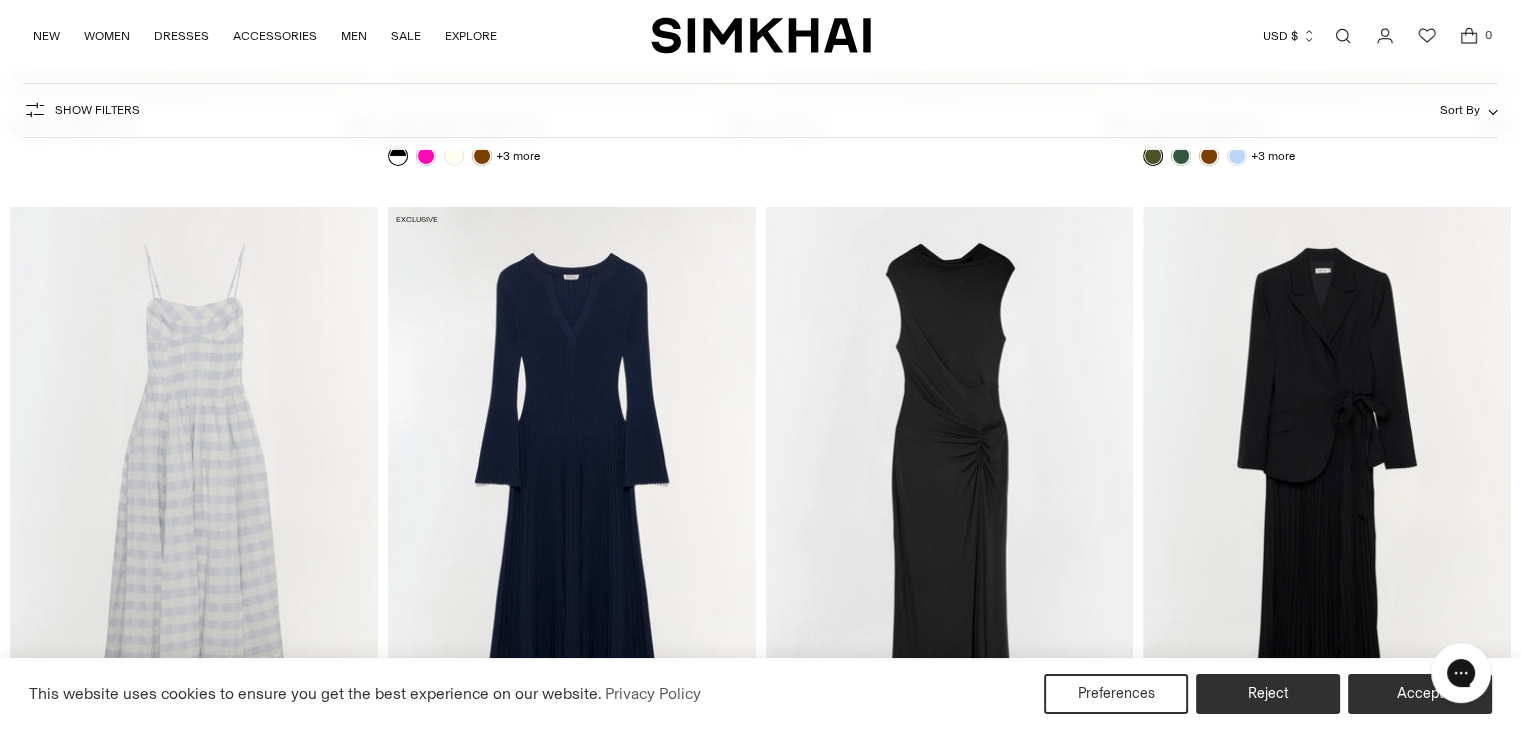 click at bounding box center (0, 0) 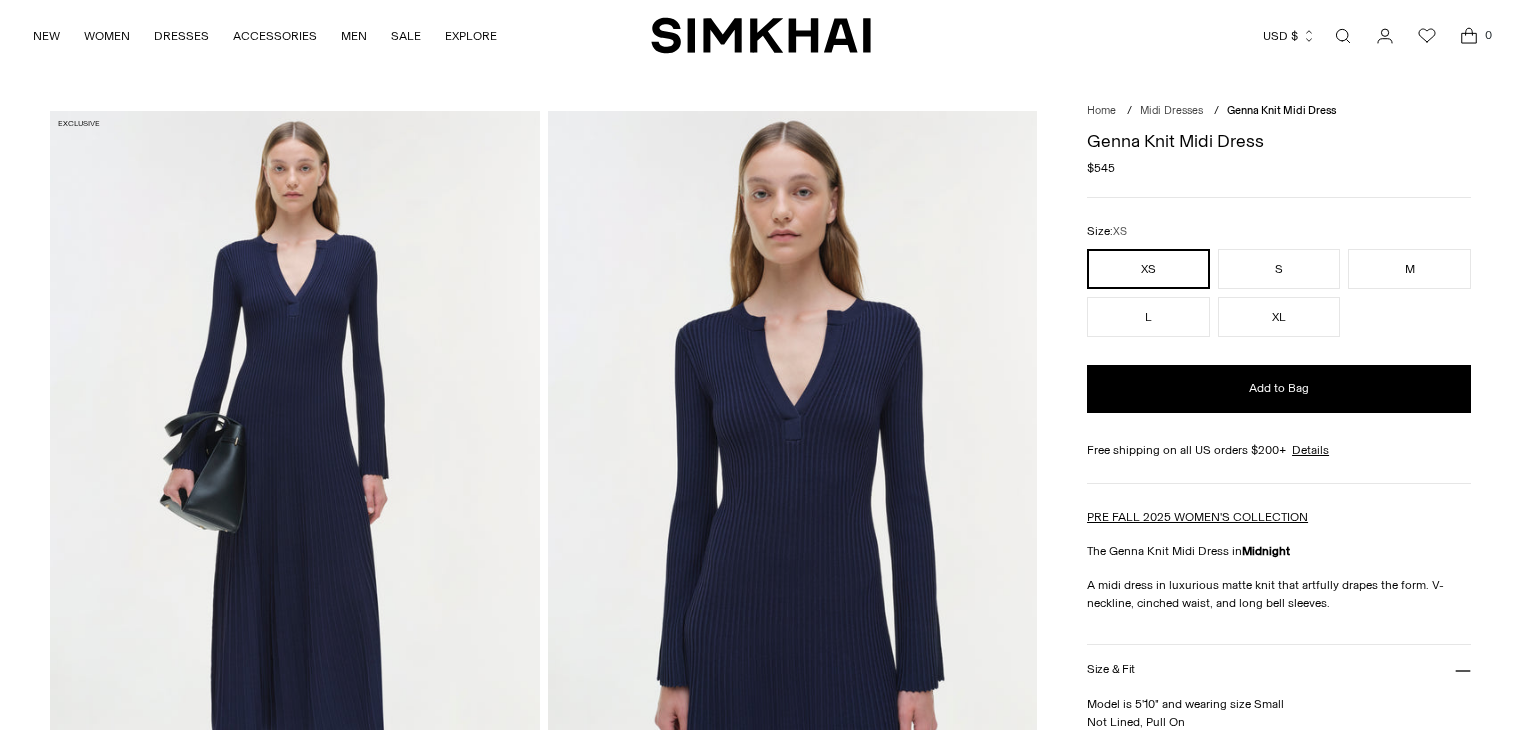 scroll, scrollTop: 0, scrollLeft: 0, axis: both 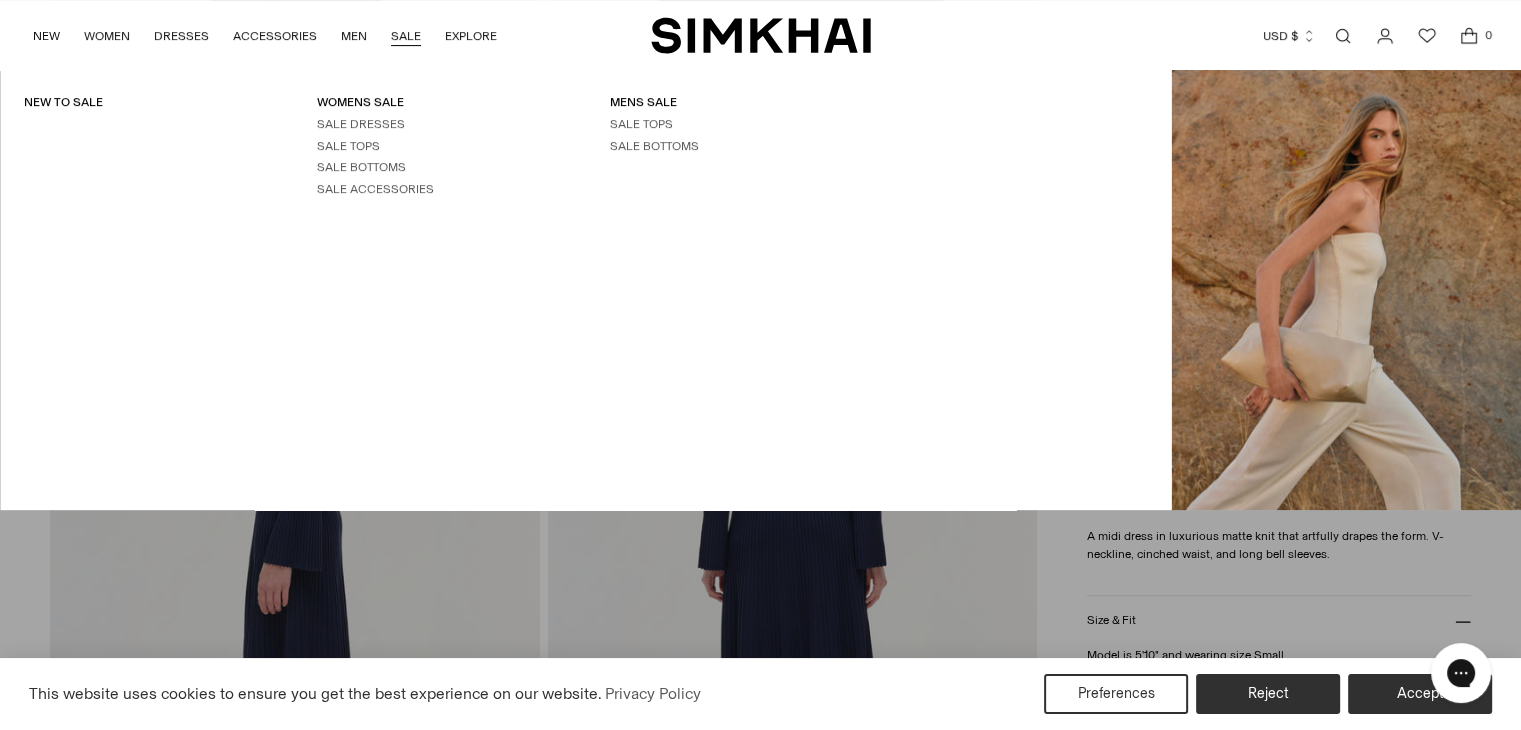 click on "SALE" at bounding box center [406, 36] 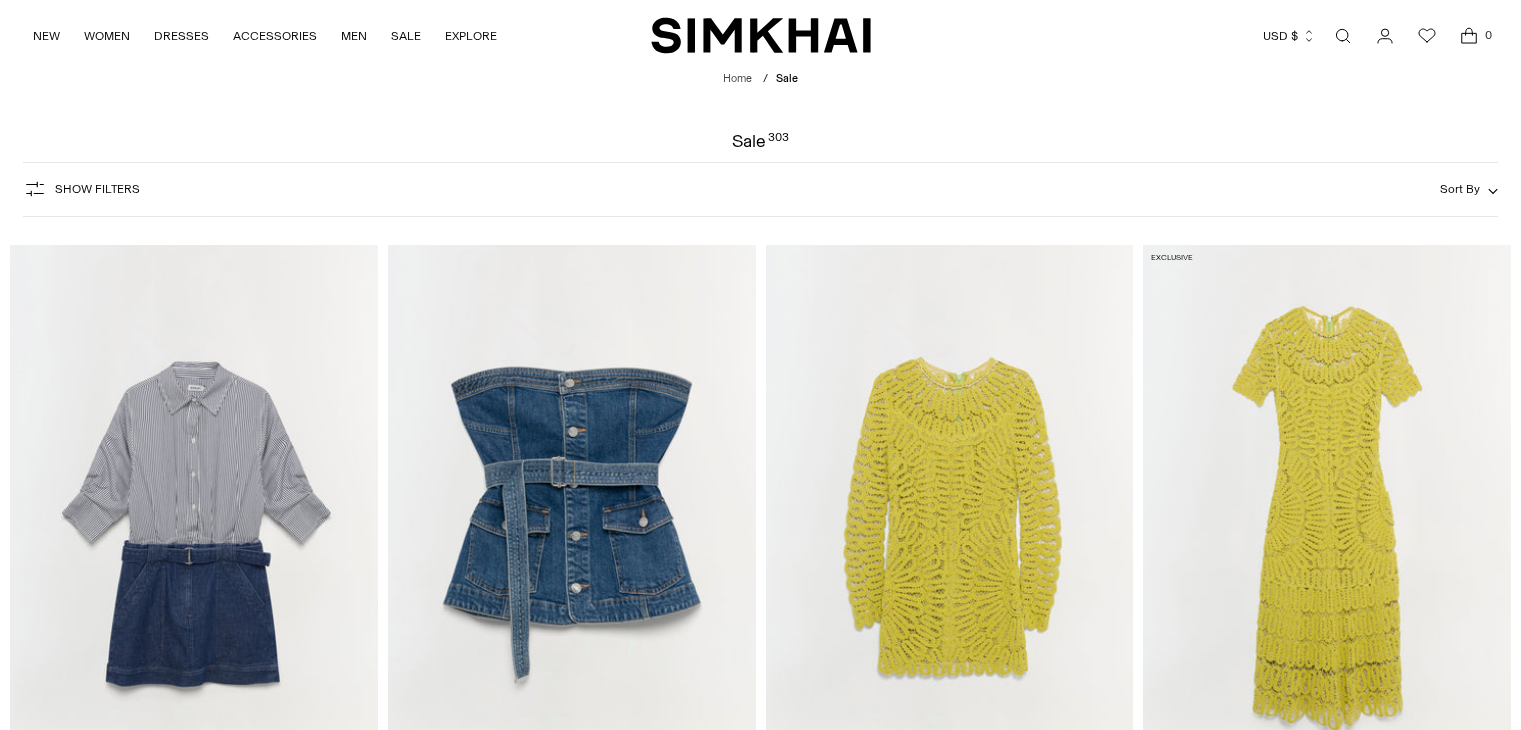 scroll, scrollTop: 0, scrollLeft: 0, axis: both 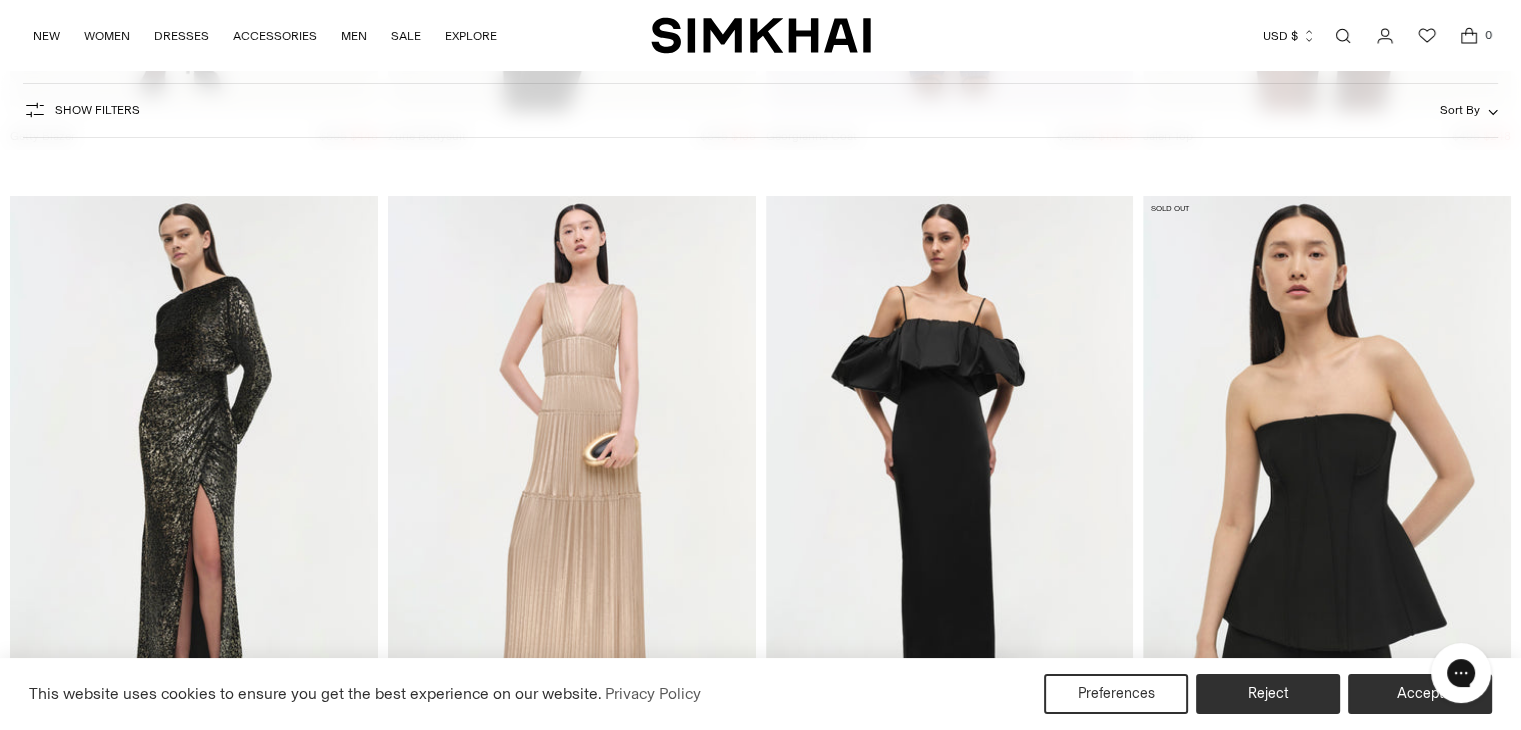 drag, startPoint x: 1526, startPoint y: 443, endPoint x: 64, endPoint y: 9, distance: 1525.0574 